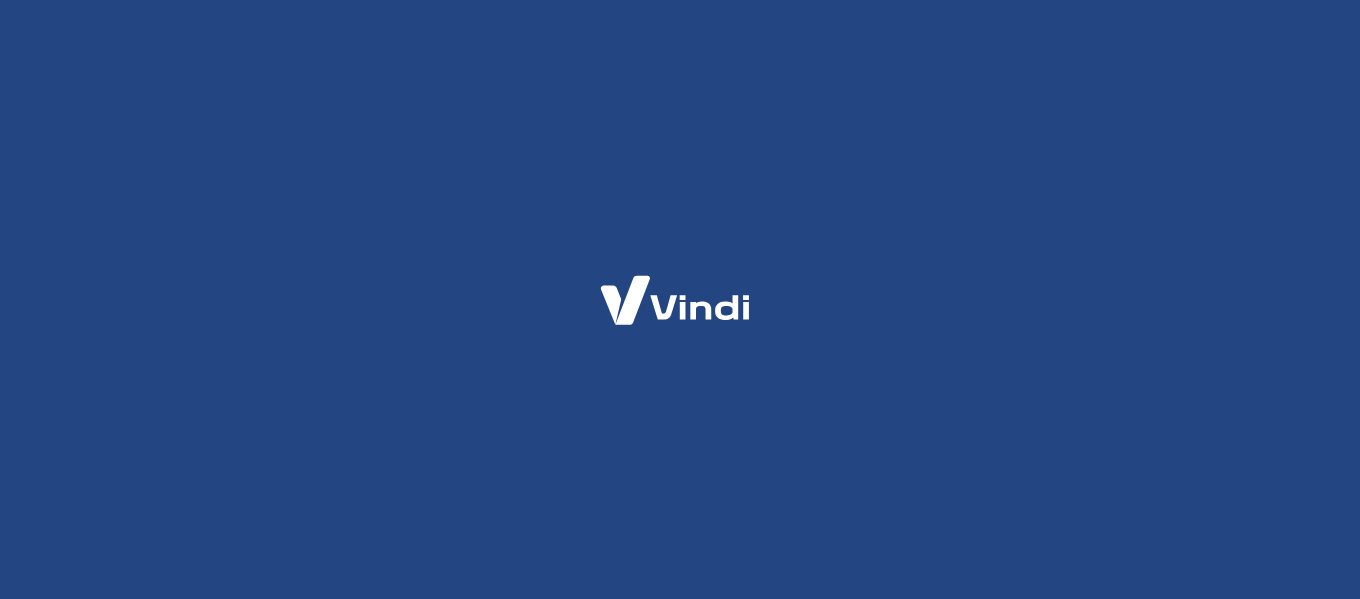scroll, scrollTop: 0, scrollLeft: 0, axis: both 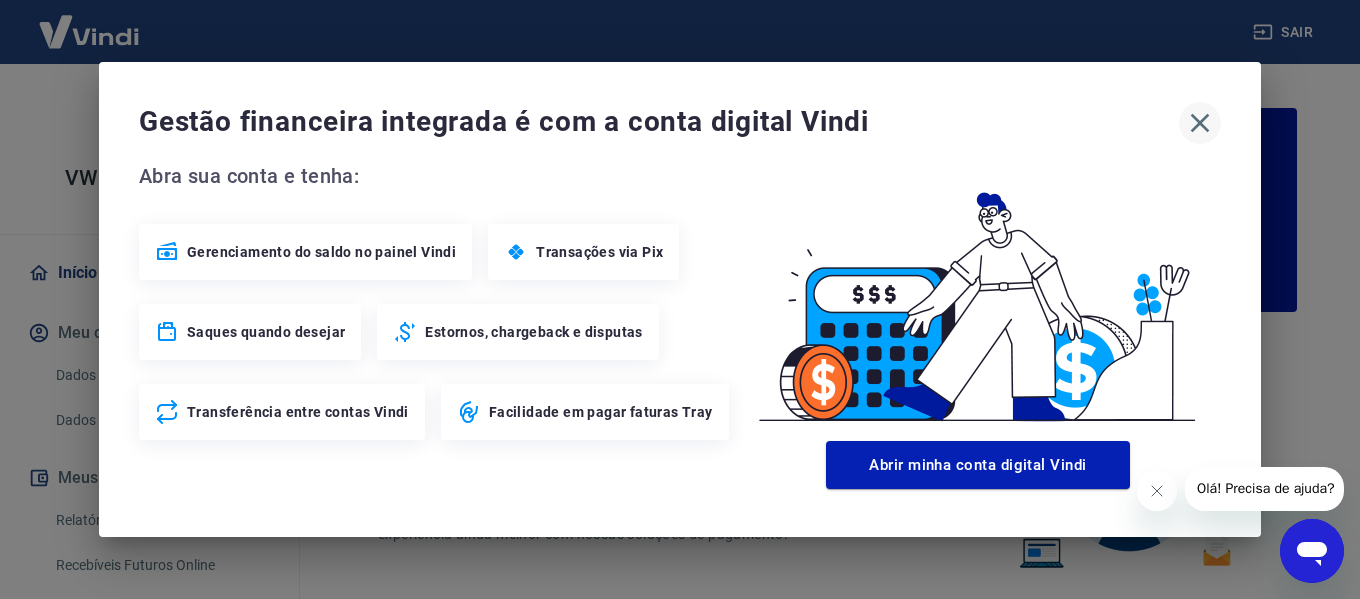 click 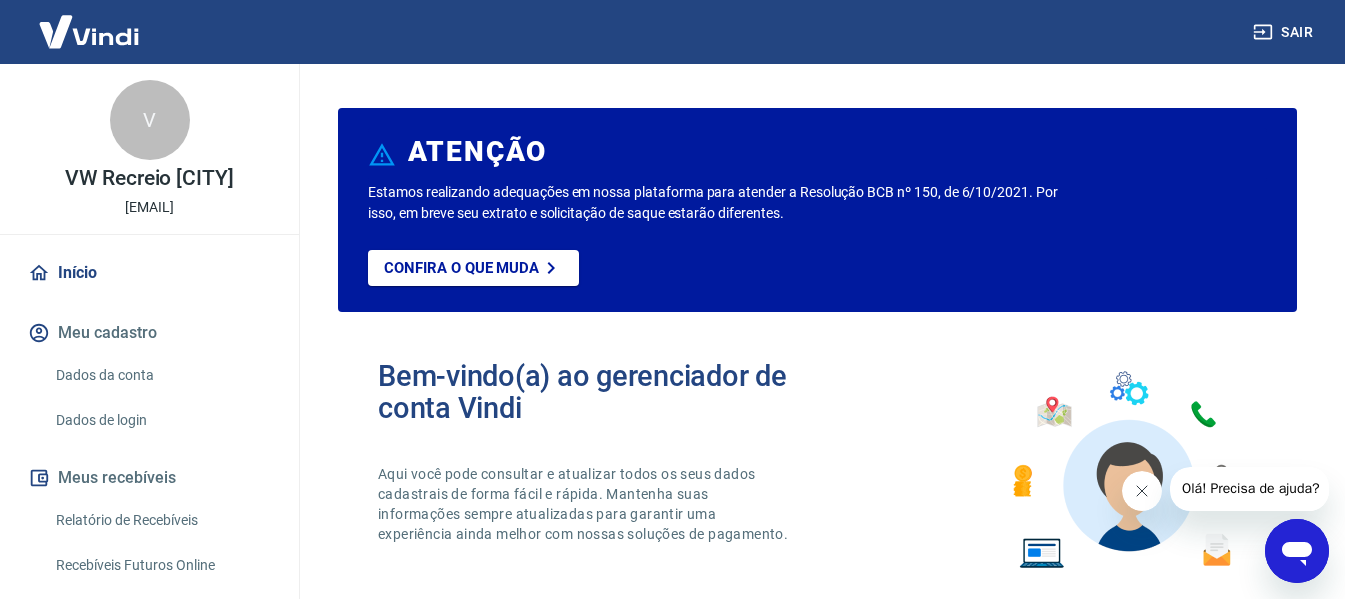 click 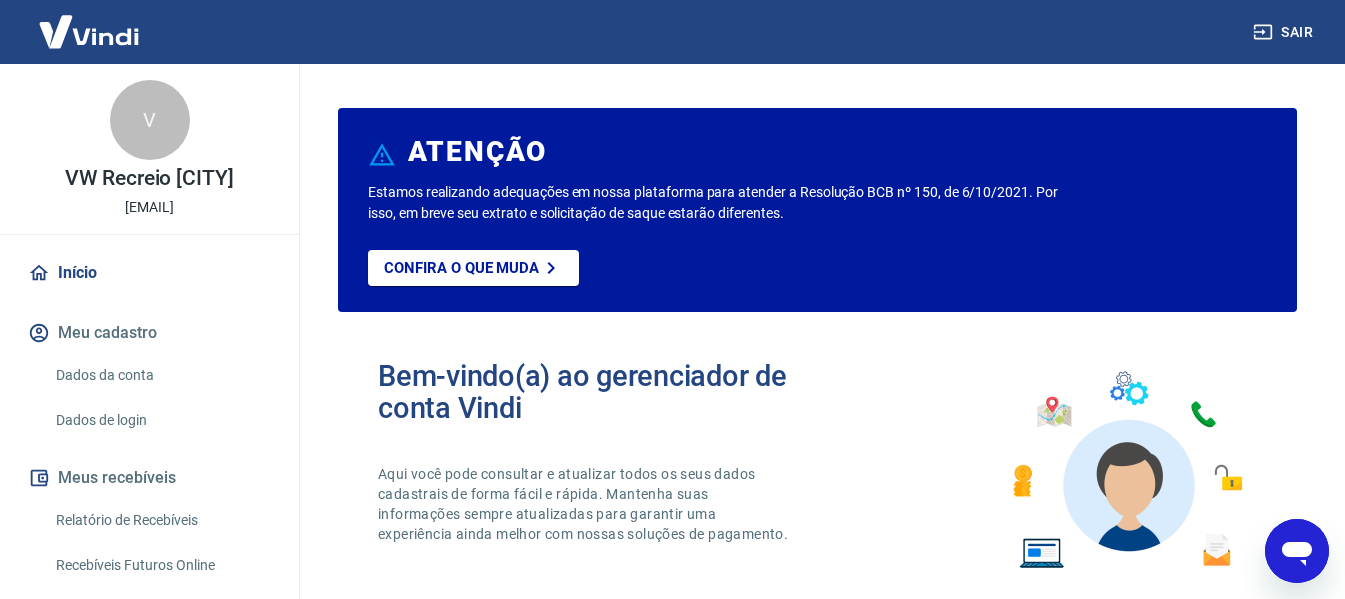 click on "Relatório de Recebíveis" at bounding box center (161, 520) 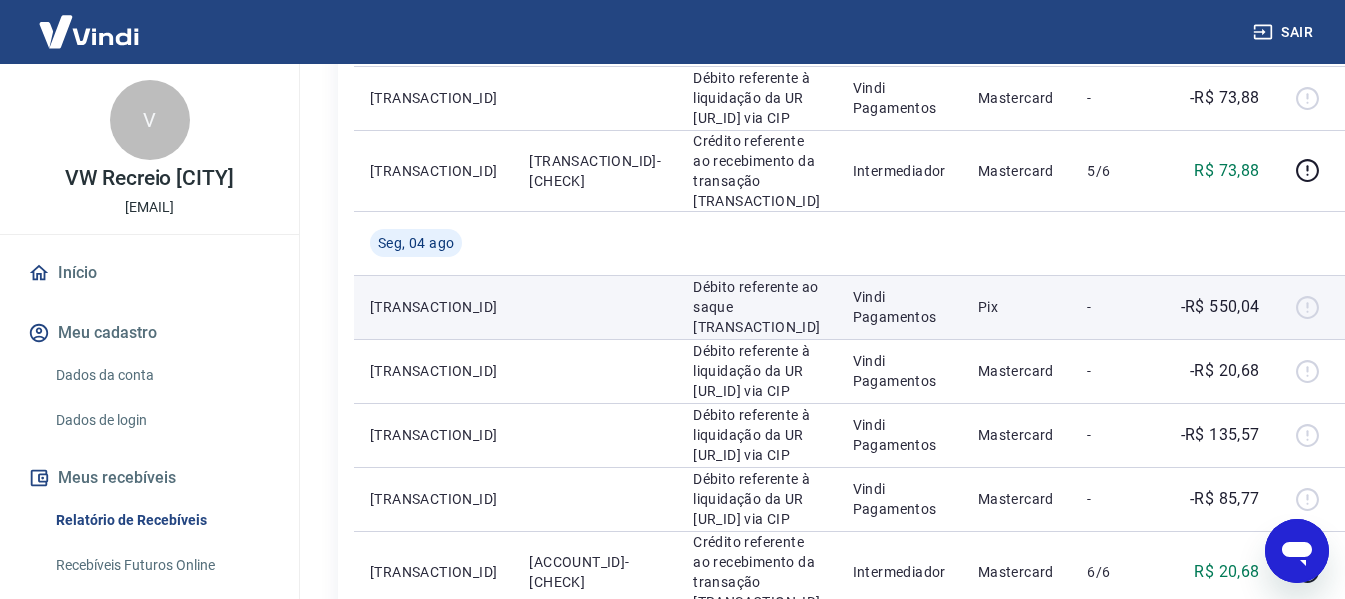 scroll, scrollTop: 600, scrollLeft: 0, axis: vertical 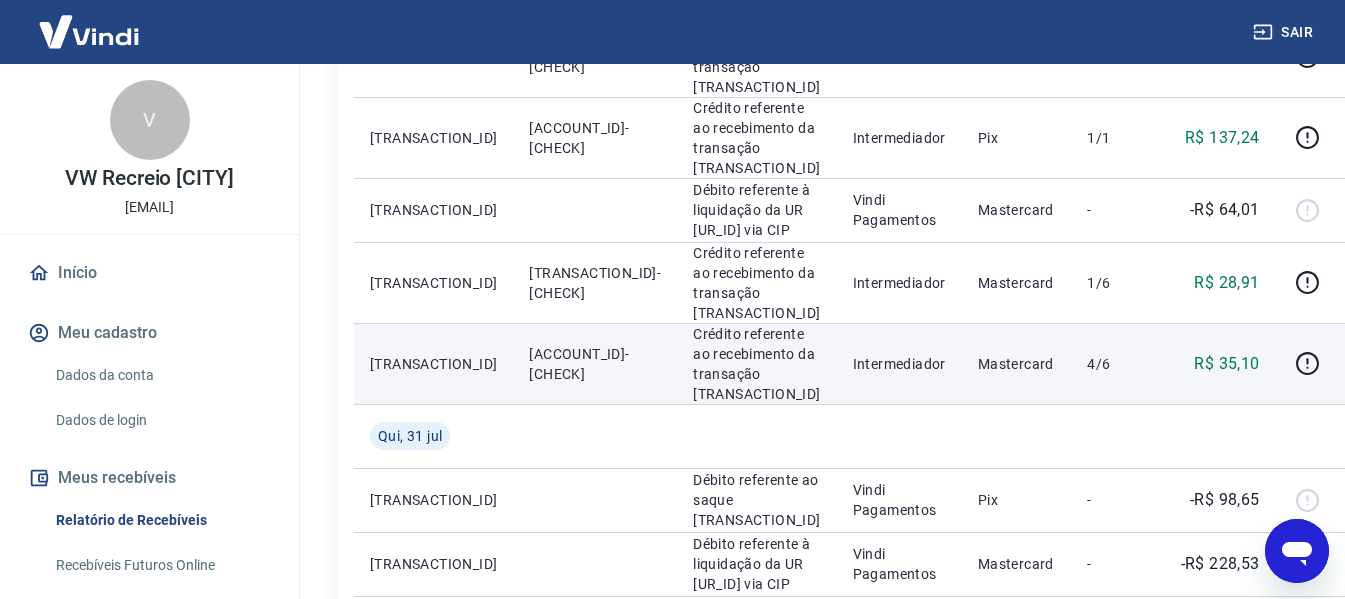 click on "[ACCOUNT_ID]-[CHECK]" at bounding box center [595, 364] 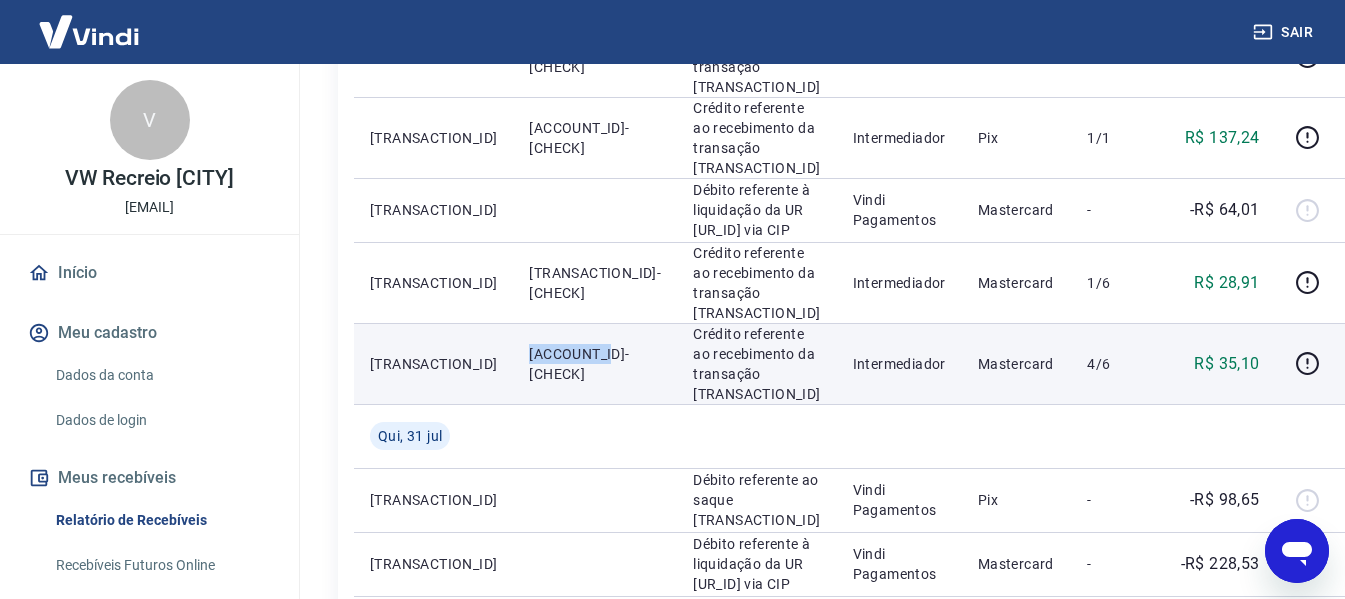 click on "[ACCOUNT_ID]-[CHECK]" at bounding box center (595, 364) 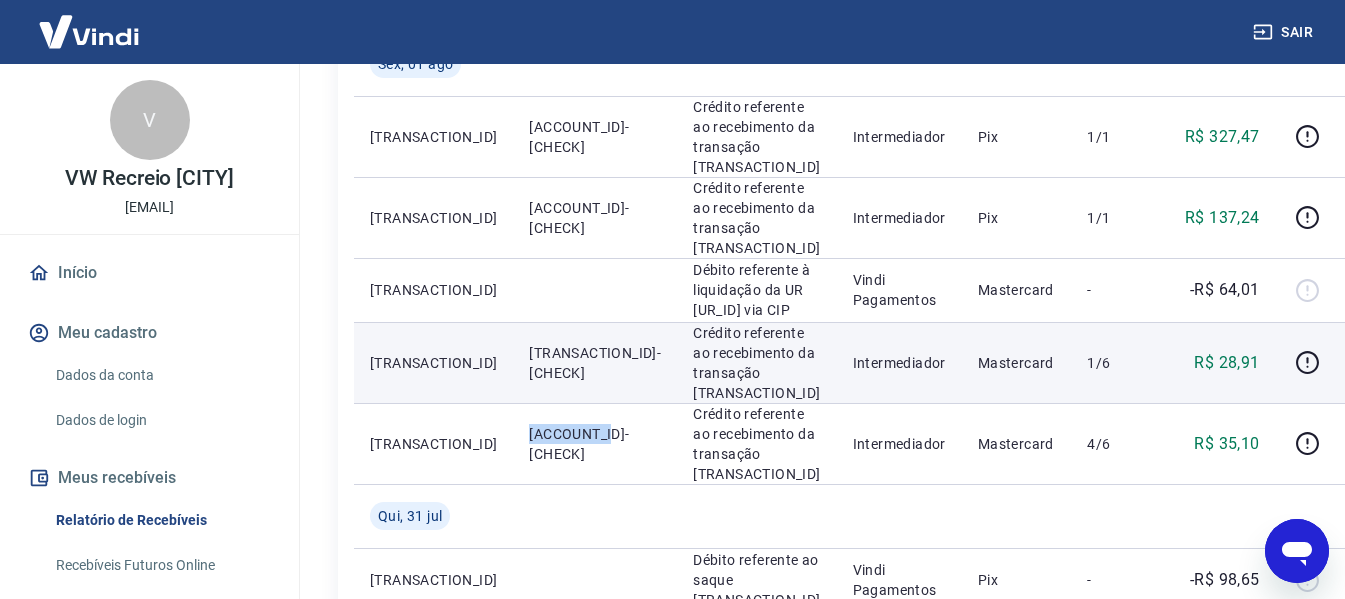 scroll, scrollTop: 1500, scrollLeft: 0, axis: vertical 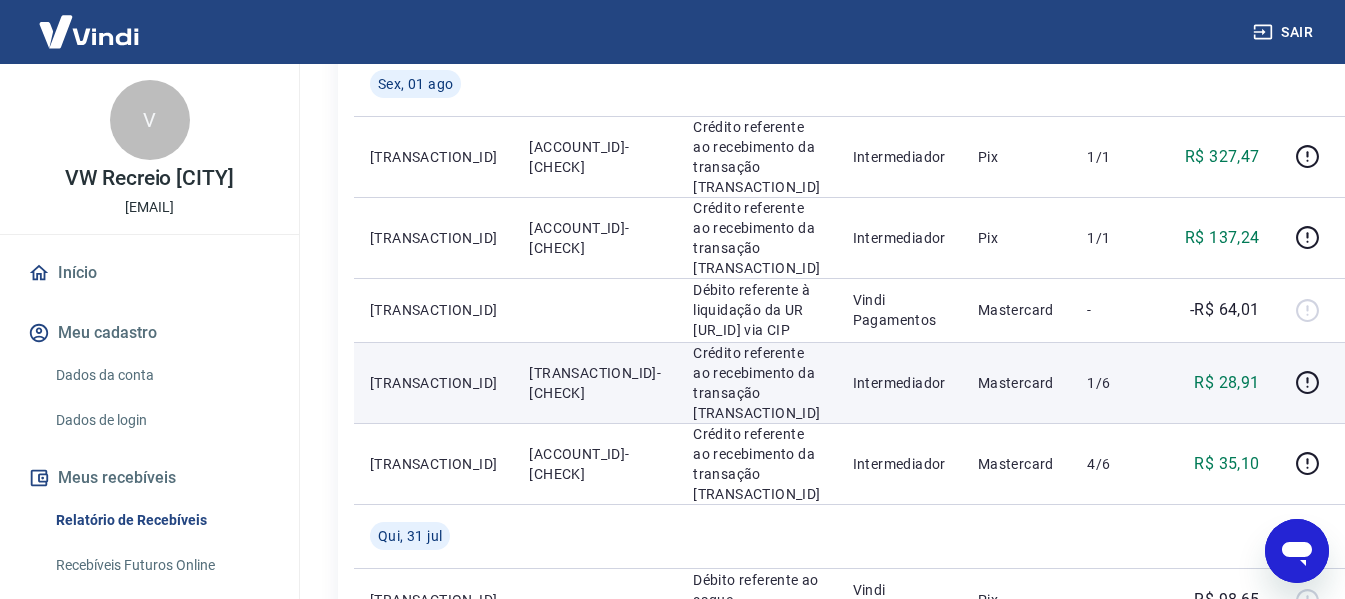 click on "[TRANSACTION_ID]-[CHECK]" at bounding box center [595, 383] 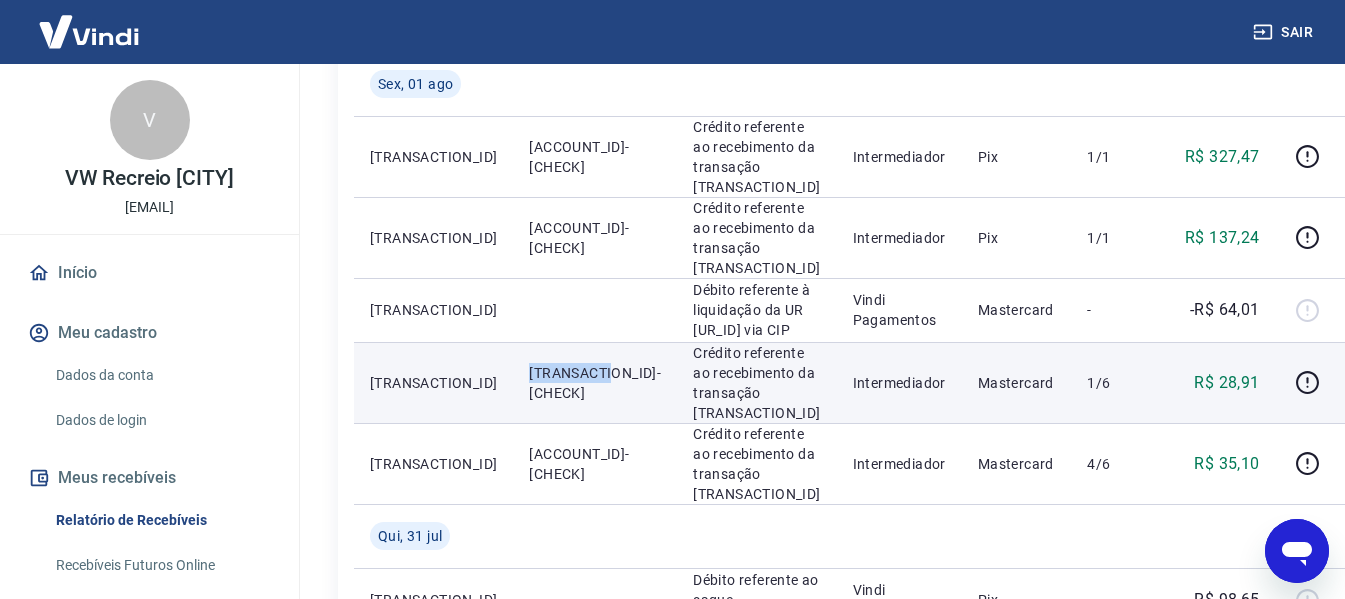 click on "[TRANSACTION_ID]-[CHECK]" at bounding box center (595, 383) 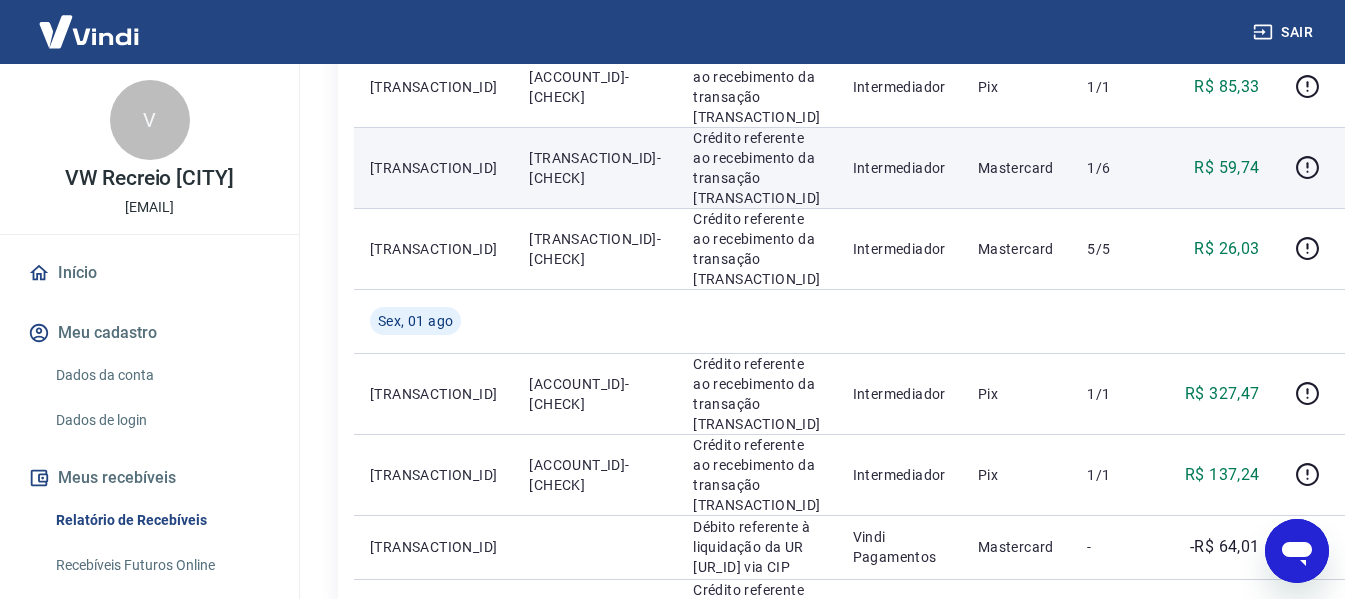 scroll, scrollTop: 1300, scrollLeft: 0, axis: vertical 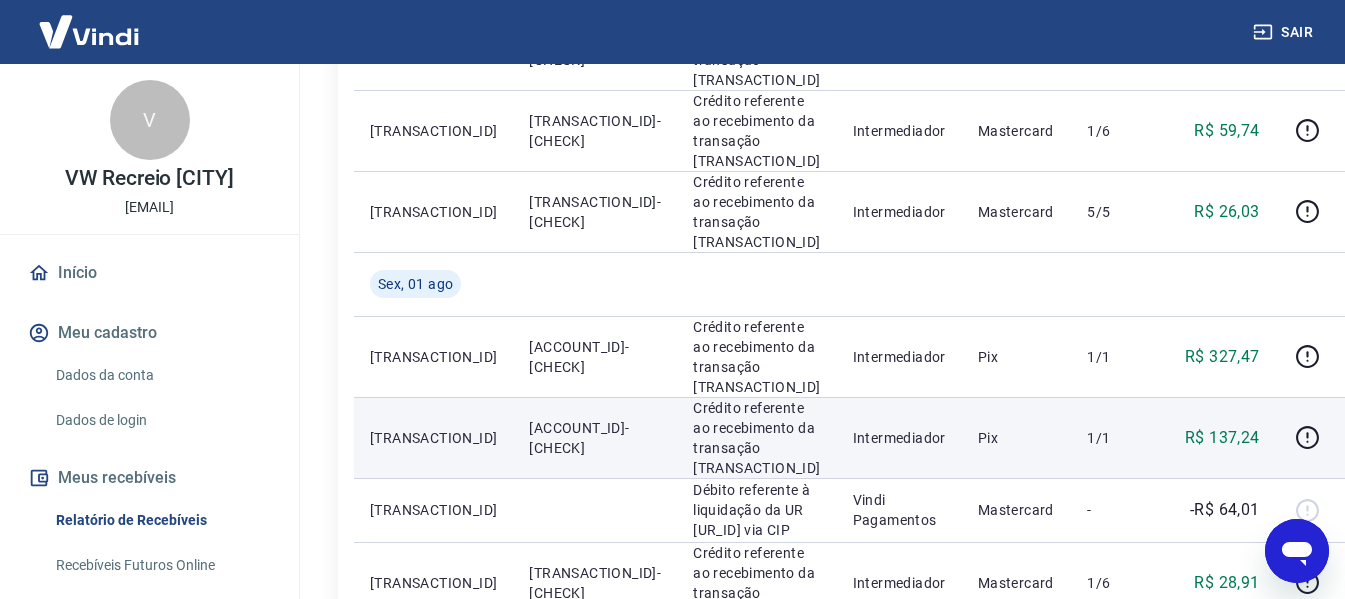 click on "[ACCOUNT_ID]-[CHECK]" at bounding box center (595, 438) 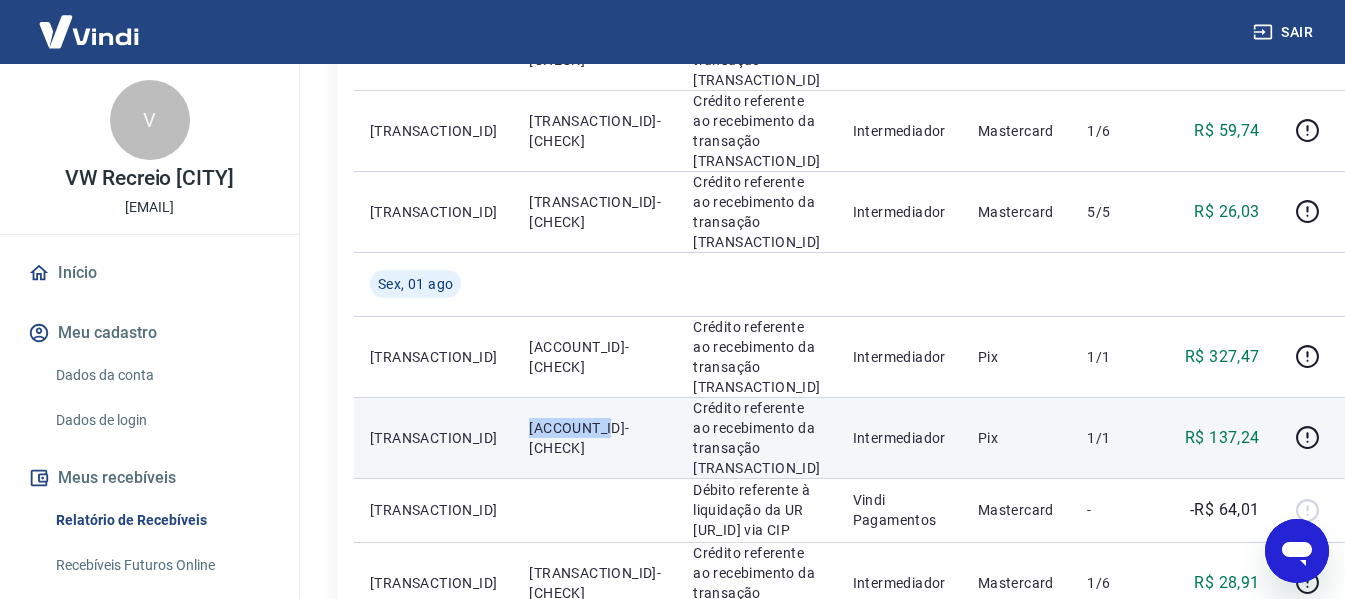 click on "[ACCOUNT_ID]-[CHECK]" at bounding box center (595, 438) 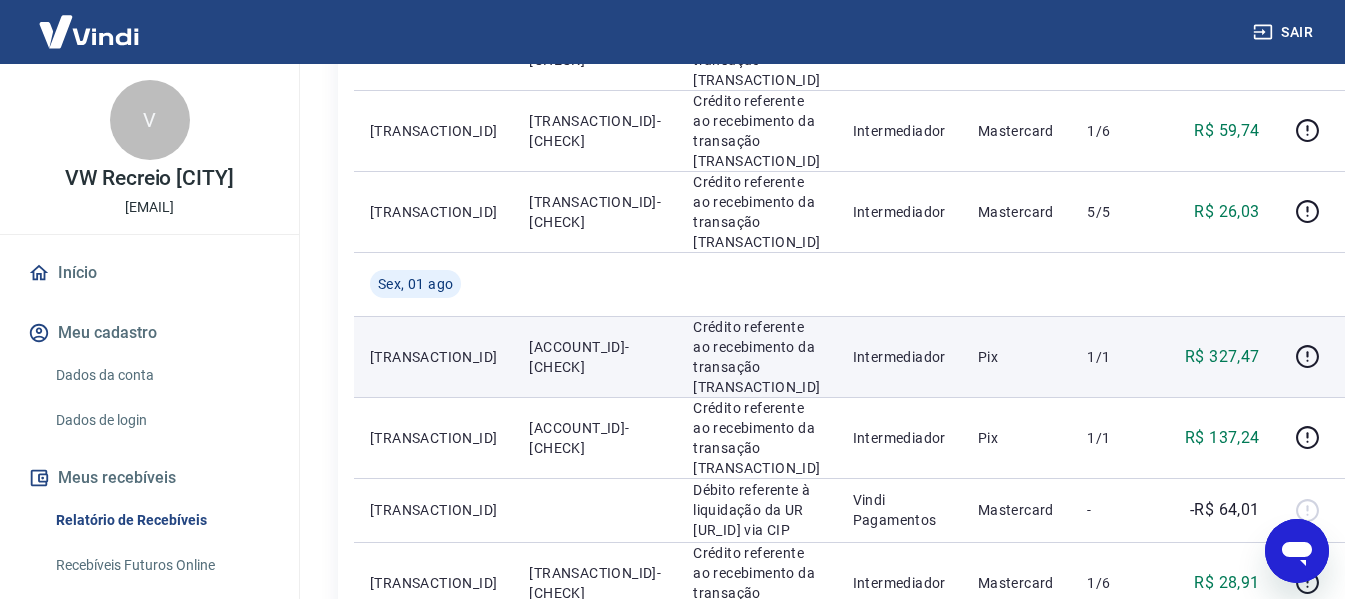 click on "[ACCOUNT_ID]-[CHECK]" at bounding box center (595, 357) 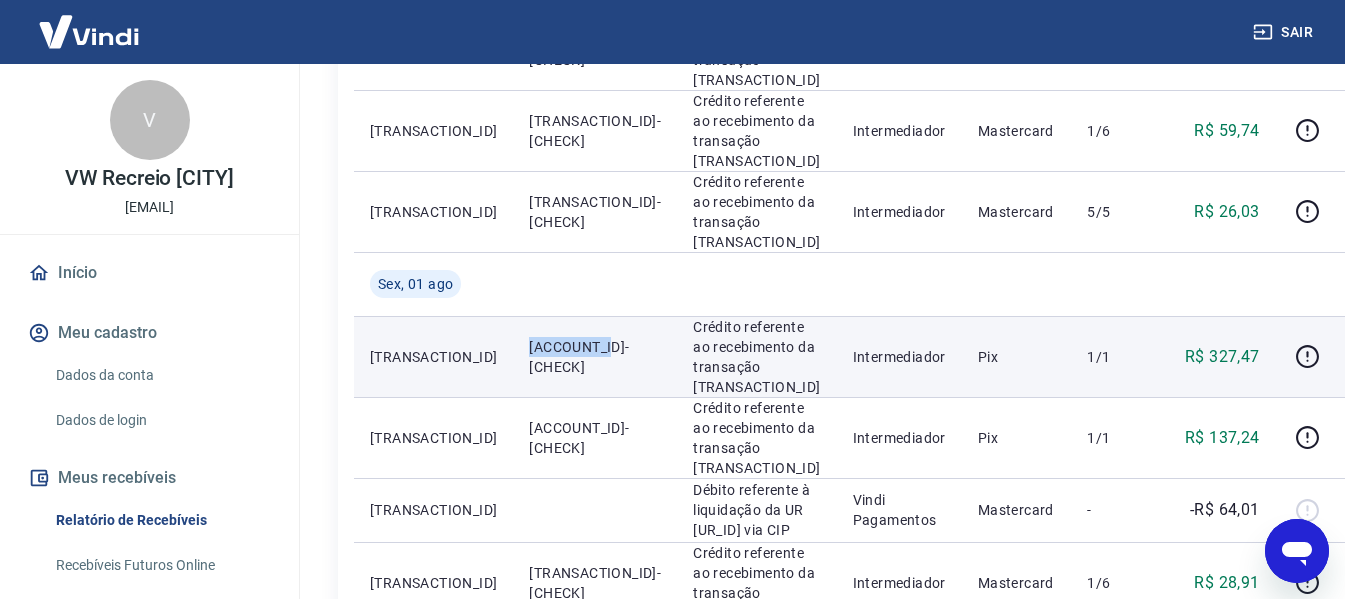 click on "[ACCOUNT_ID]-[CHECK]" at bounding box center [595, 357] 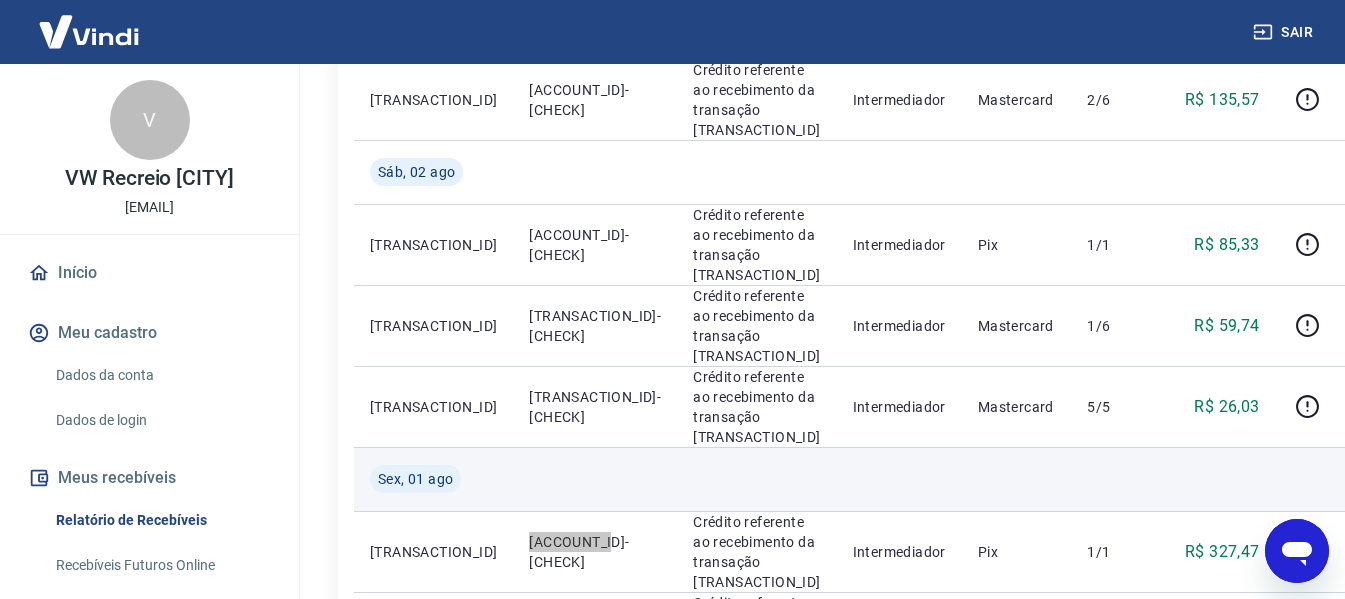 scroll, scrollTop: 1100, scrollLeft: 0, axis: vertical 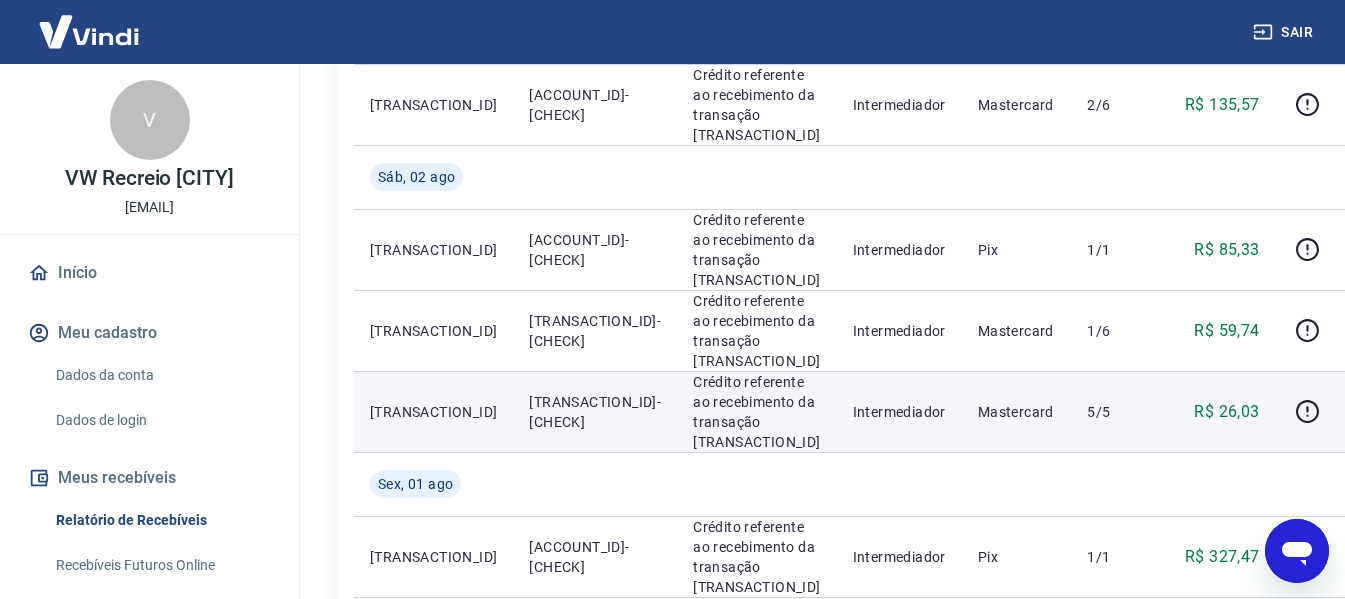 click on "[TRANSACTION_ID]-[CHECK]" at bounding box center [595, 412] 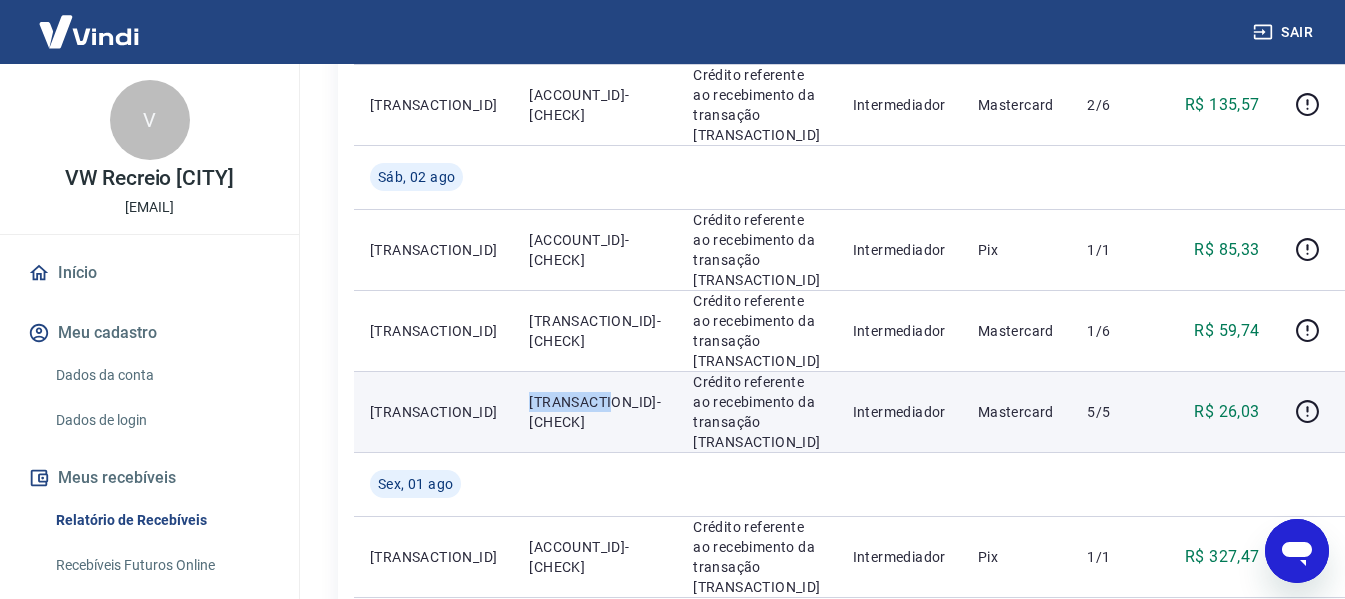 click on "[TRANSACTION_ID]-[CHECK]" at bounding box center [595, 412] 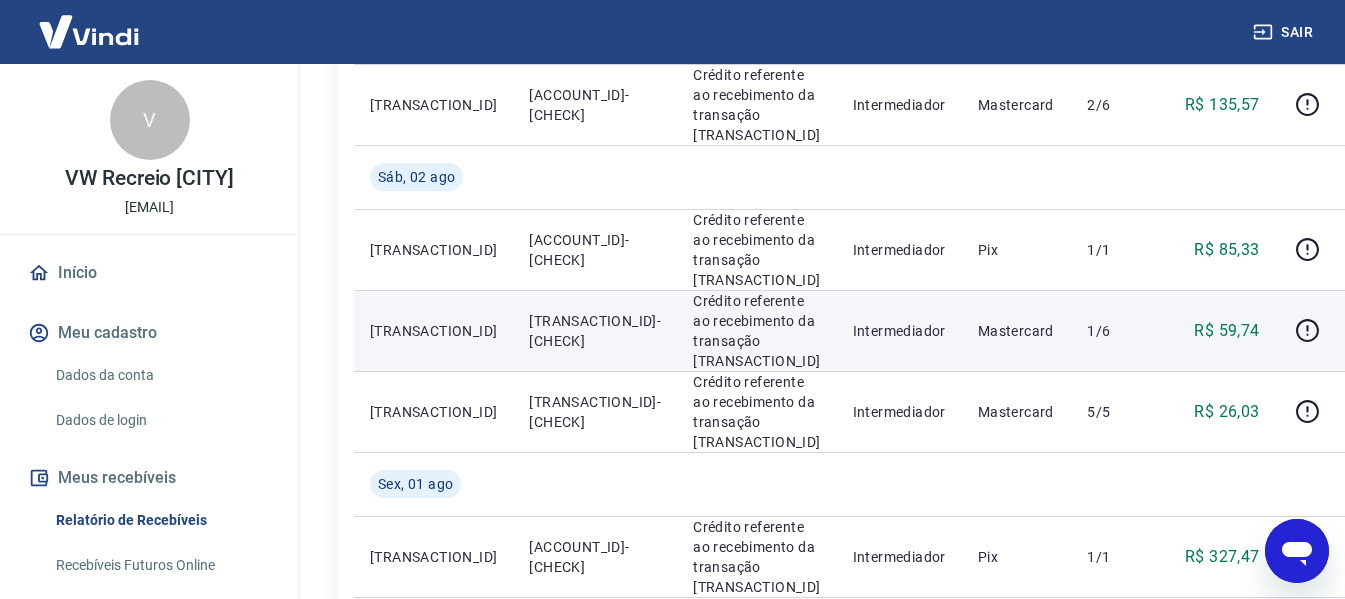 click on "[TRANSACTION_ID]-[CHECK]" at bounding box center (595, 331) 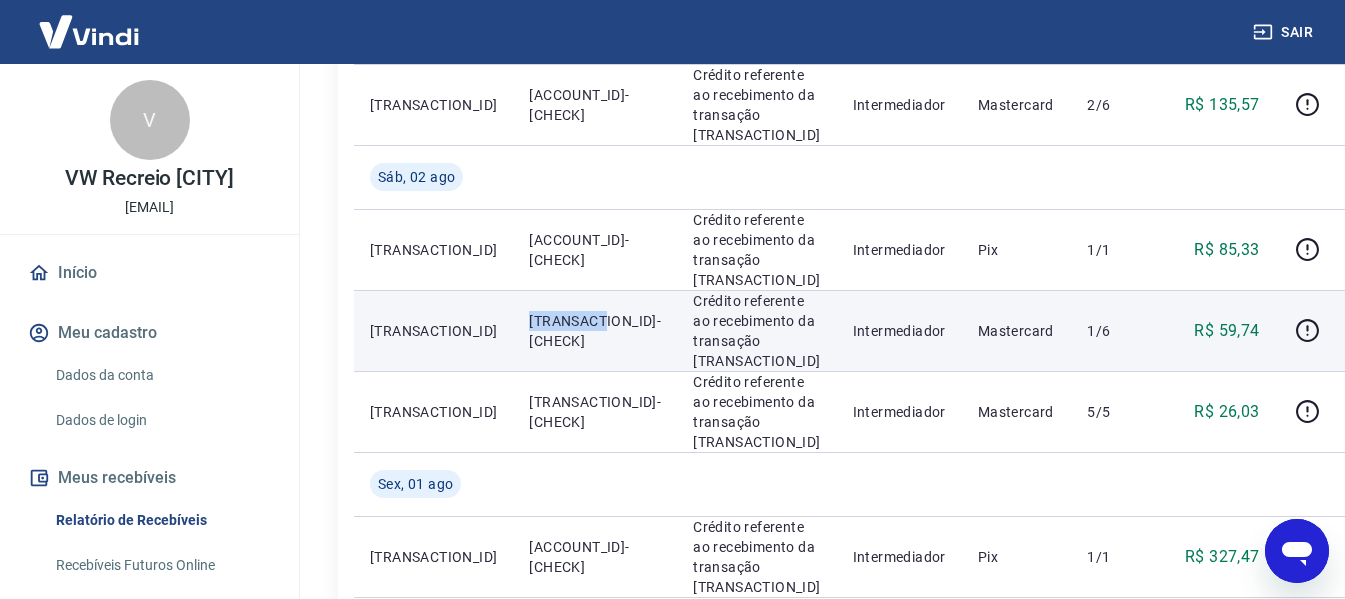click on "[TRANSACTION_ID]-[CHECK]" at bounding box center [595, 331] 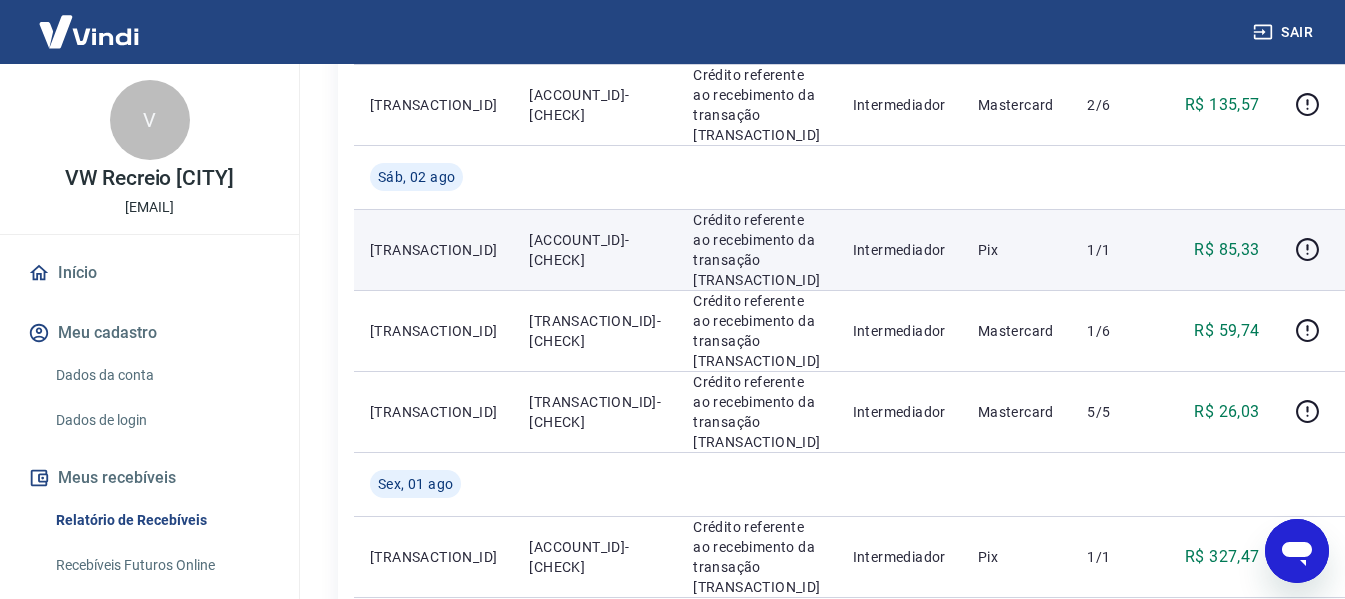 click on "[ACCOUNT_ID]-[CHECK]" at bounding box center [595, 250] 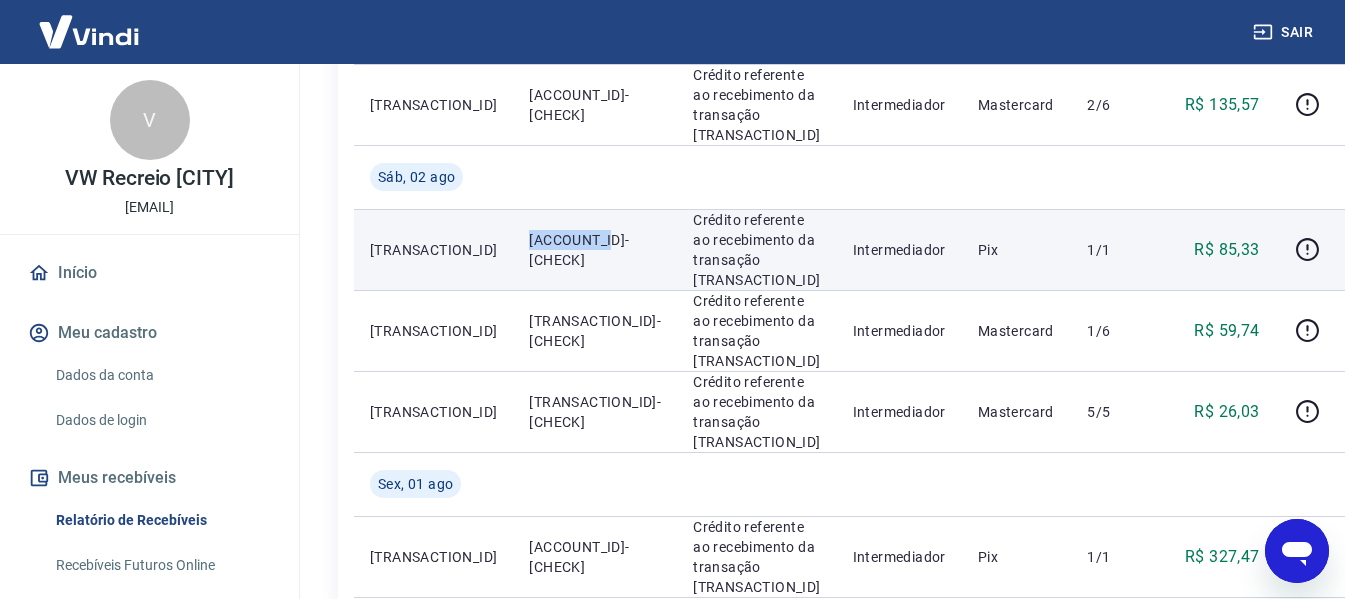 click on "[ACCOUNT_ID]-[CHECK]" at bounding box center [595, 250] 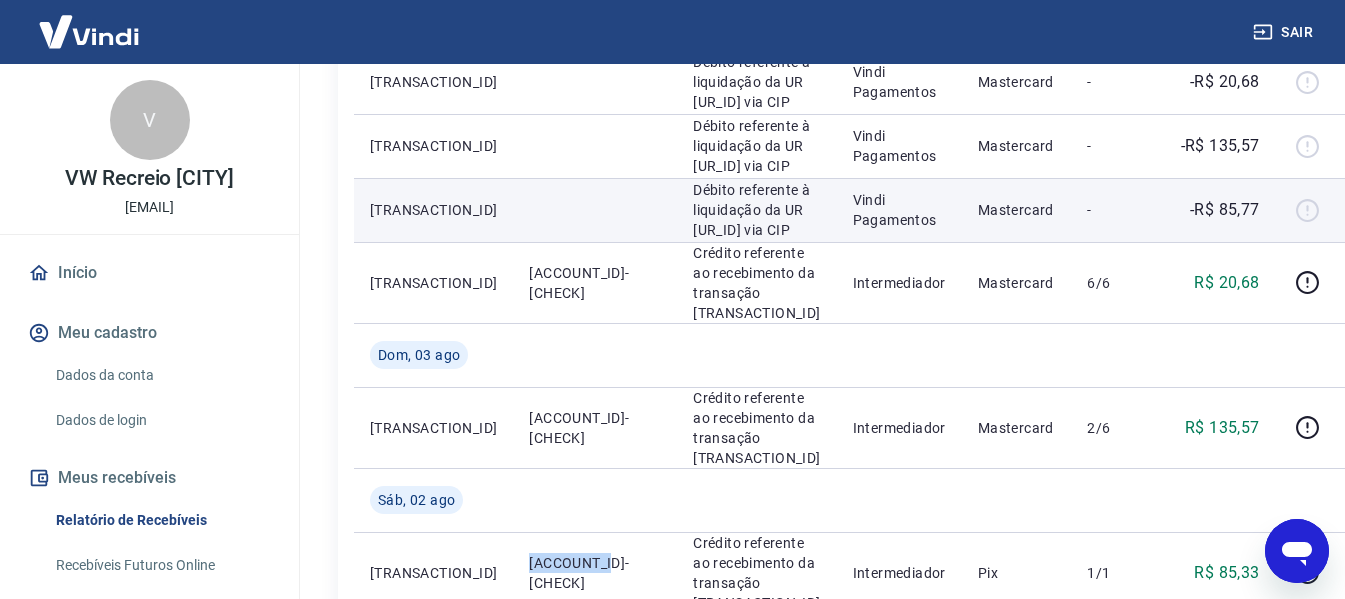 scroll, scrollTop: 800, scrollLeft: 0, axis: vertical 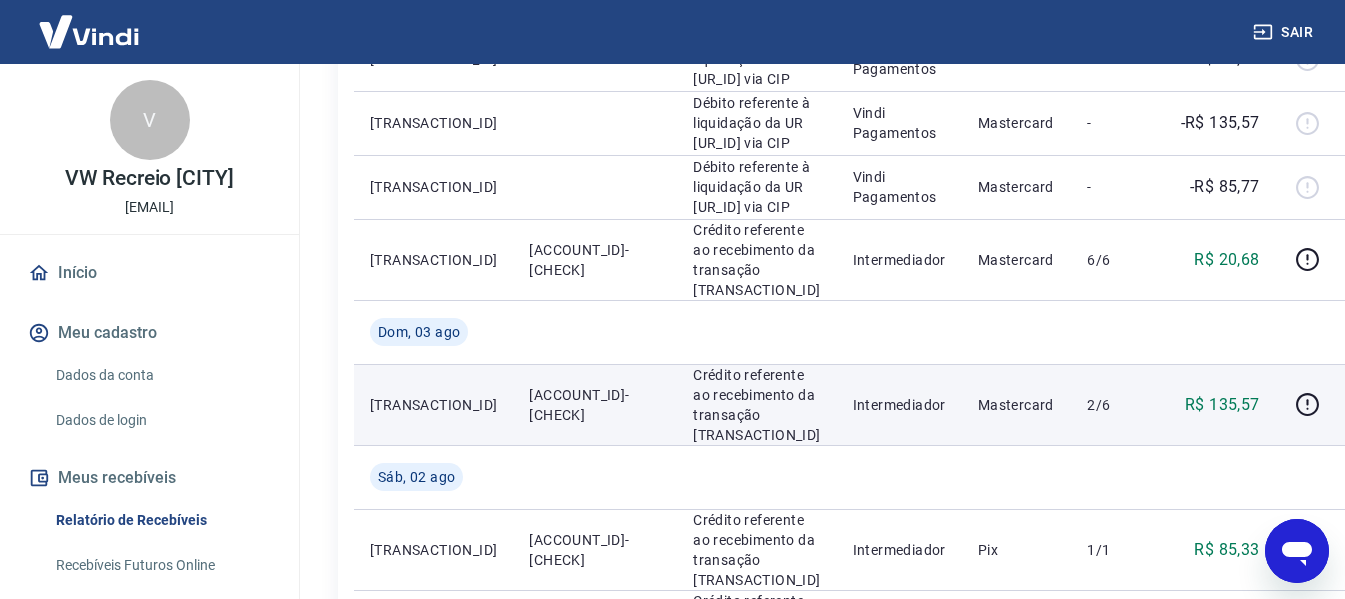 click on "[ACCOUNT_ID]-[CHECK]" at bounding box center [595, 405] 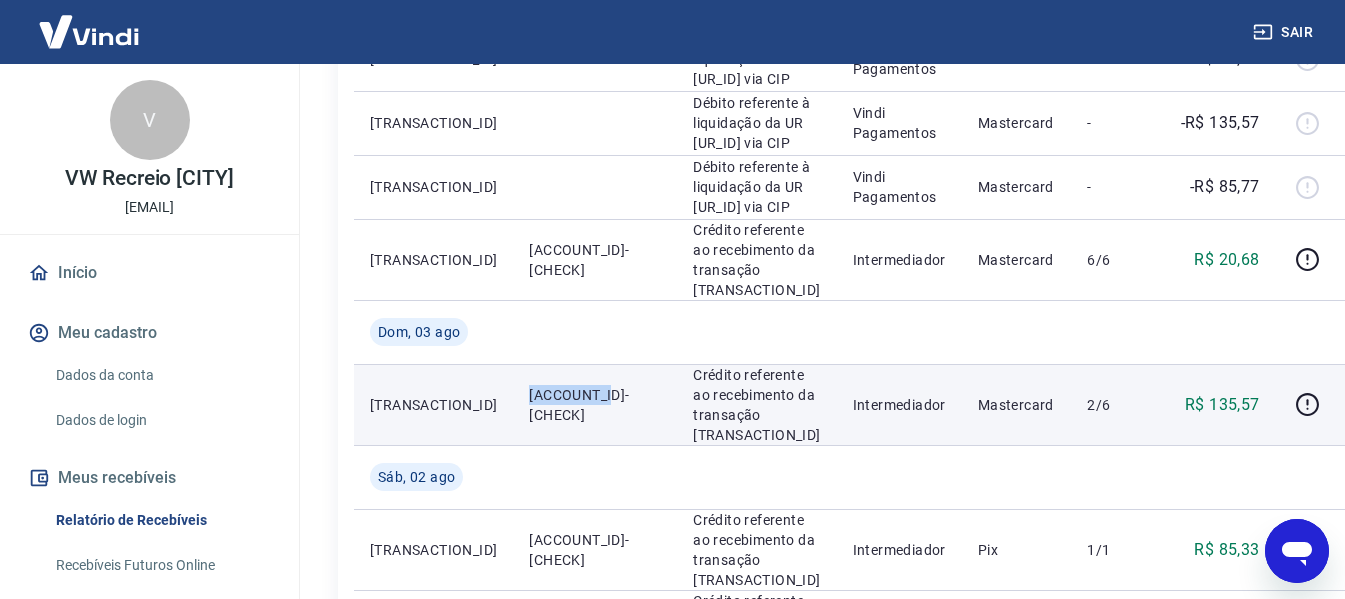 click on "[ACCOUNT_ID]-[CHECK]" at bounding box center (595, 405) 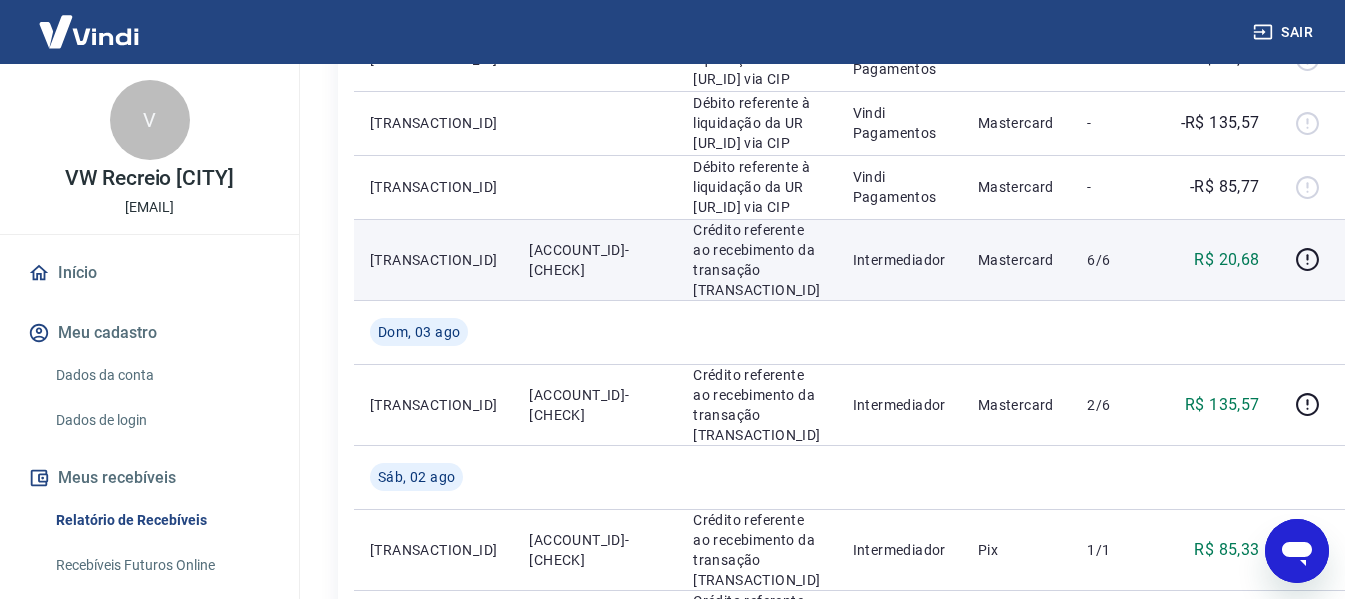 click on "[ACCOUNT_ID]-[CHECK]" at bounding box center (595, 260) 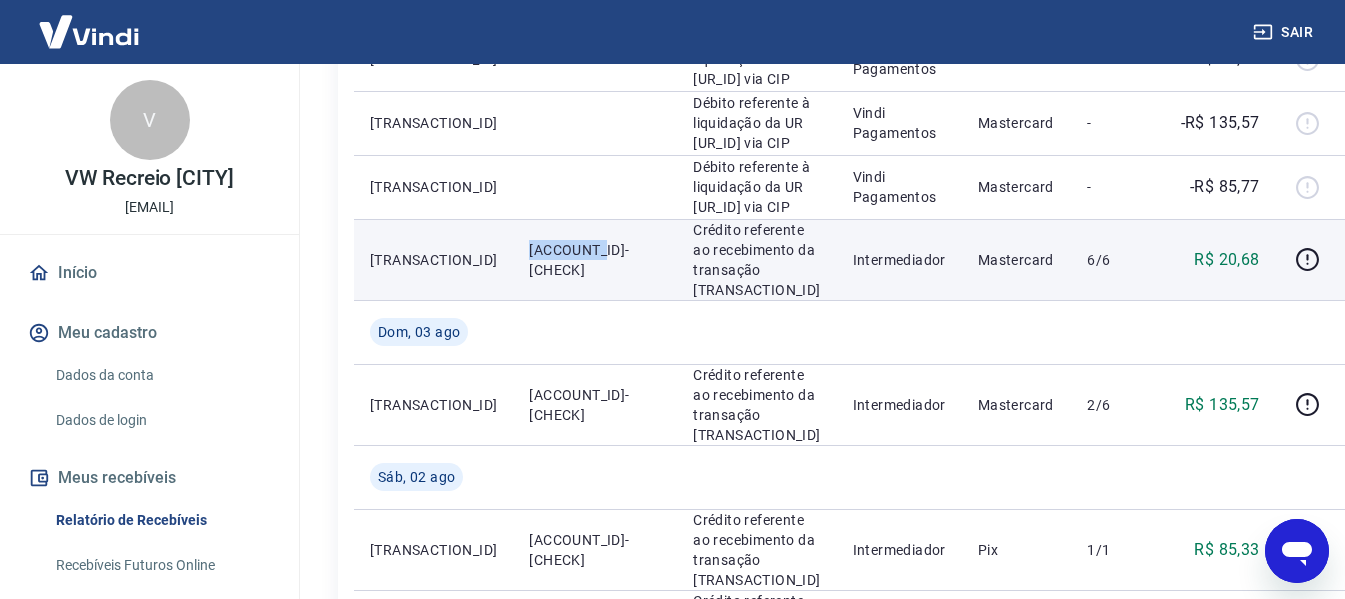 click on "[ACCOUNT_ID]-[CHECK]" at bounding box center (595, 260) 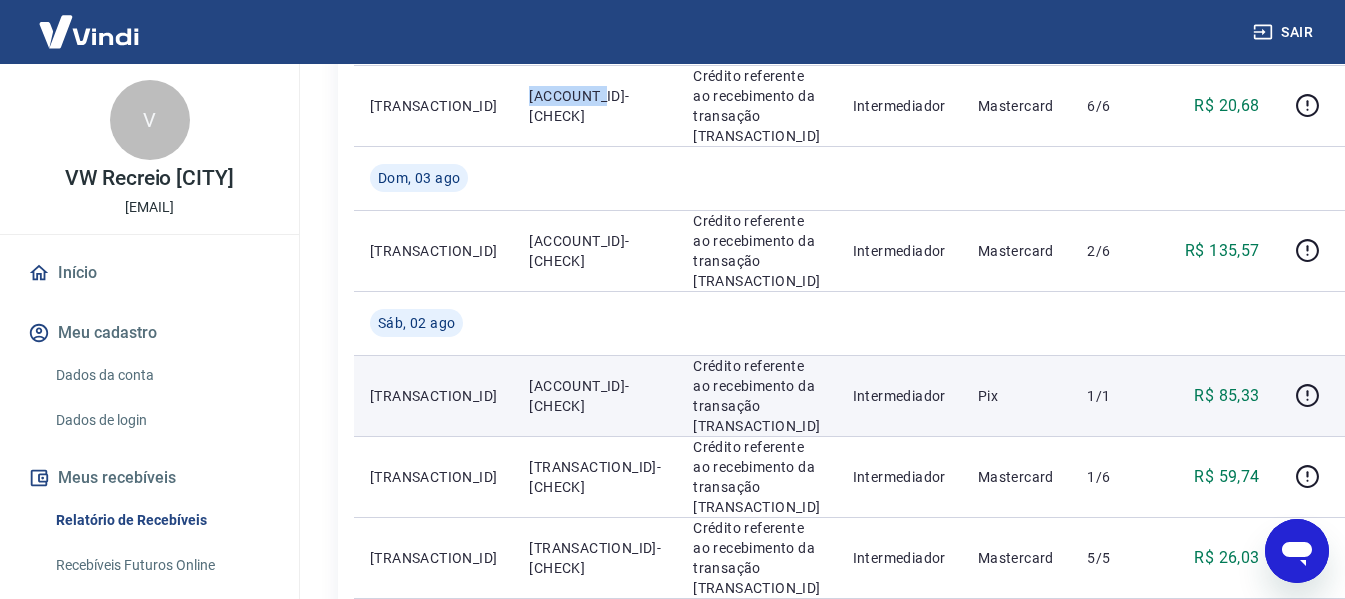scroll, scrollTop: 1000, scrollLeft: 0, axis: vertical 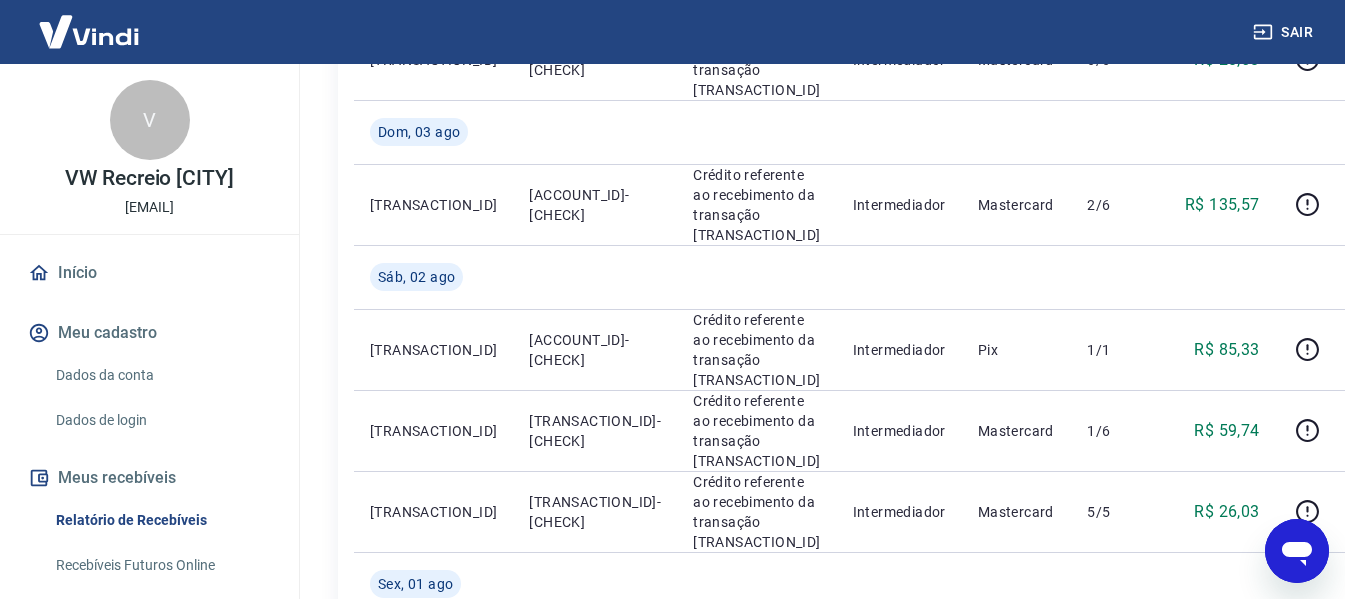 click on "Sair" at bounding box center [1285, 32] 